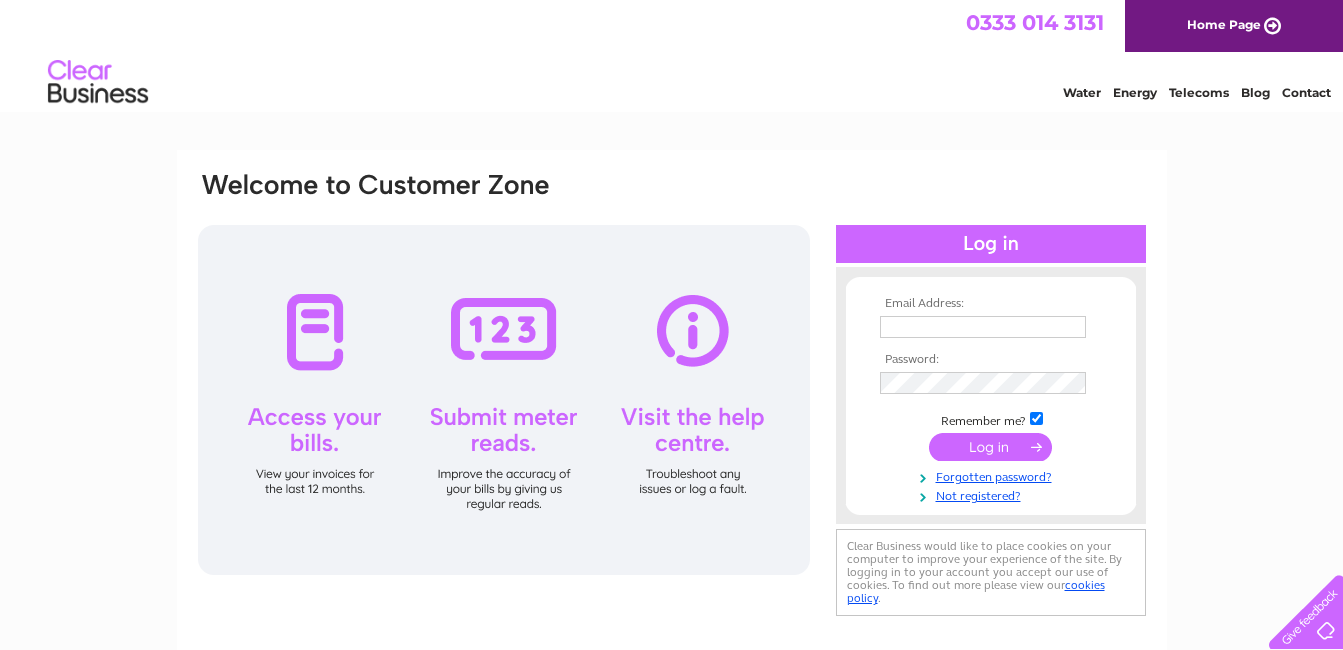 scroll, scrollTop: 0, scrollLeft: 0, axis: both 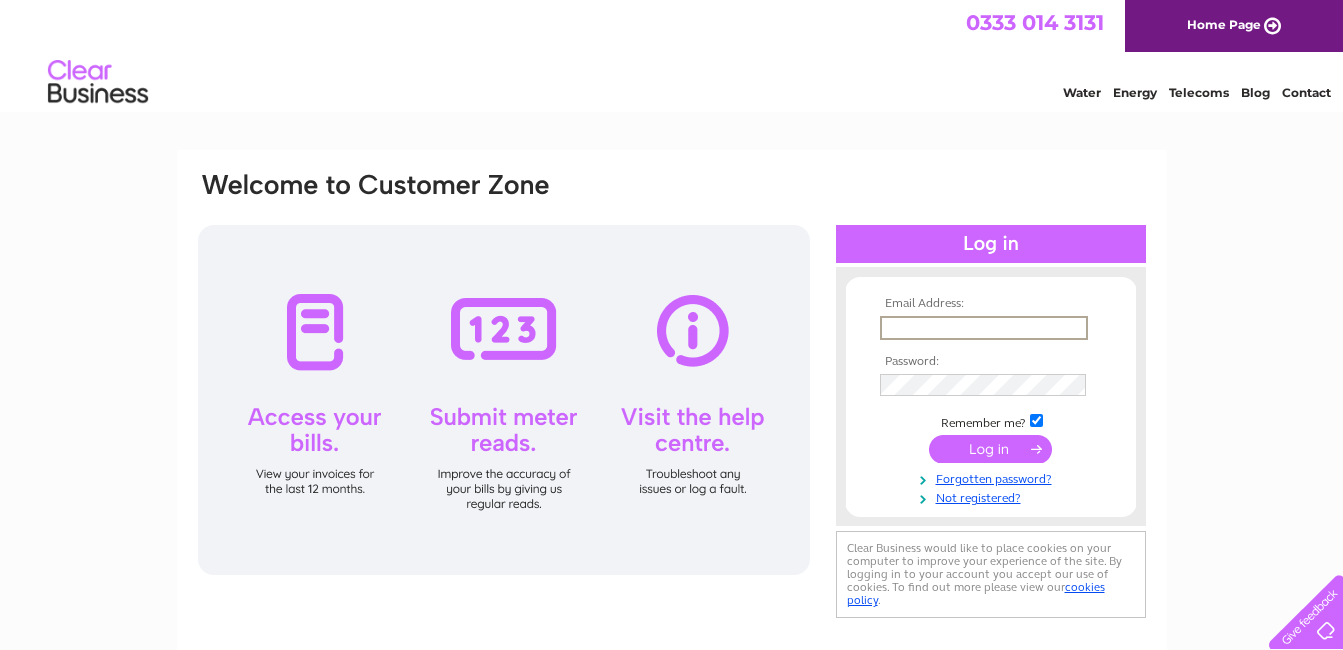 type on "alanbrayt@aol.com" 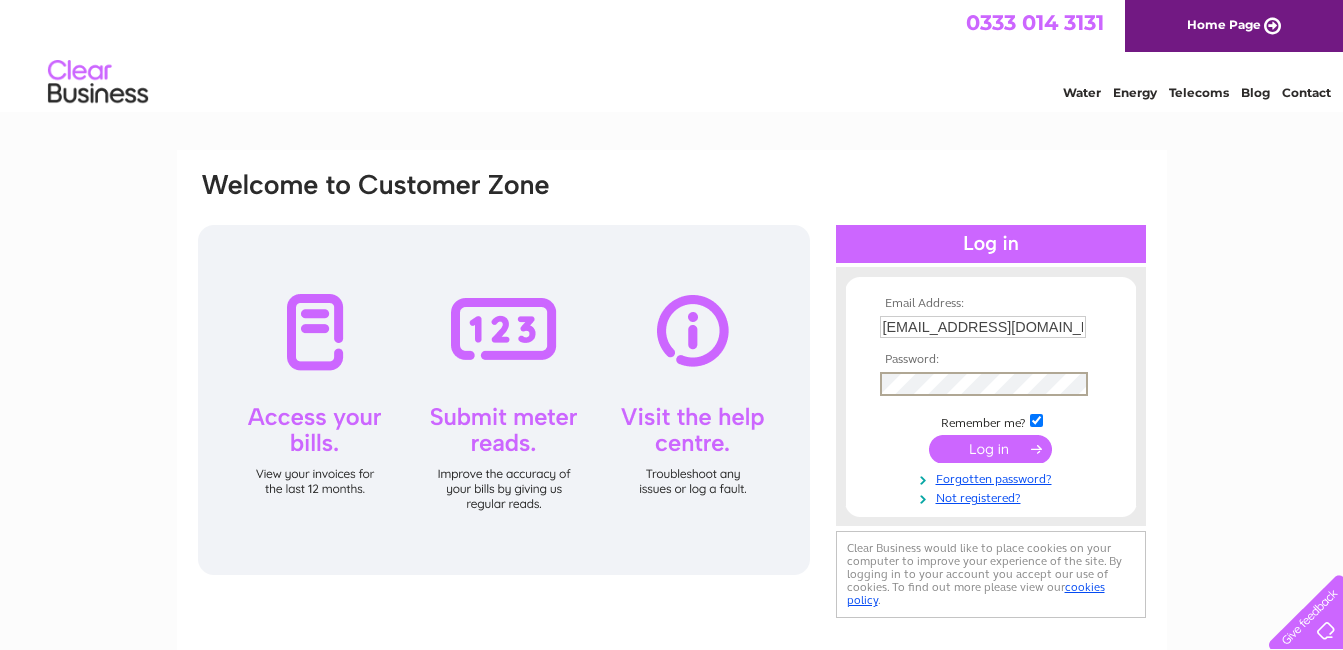 click at bounding box center (990, 449) 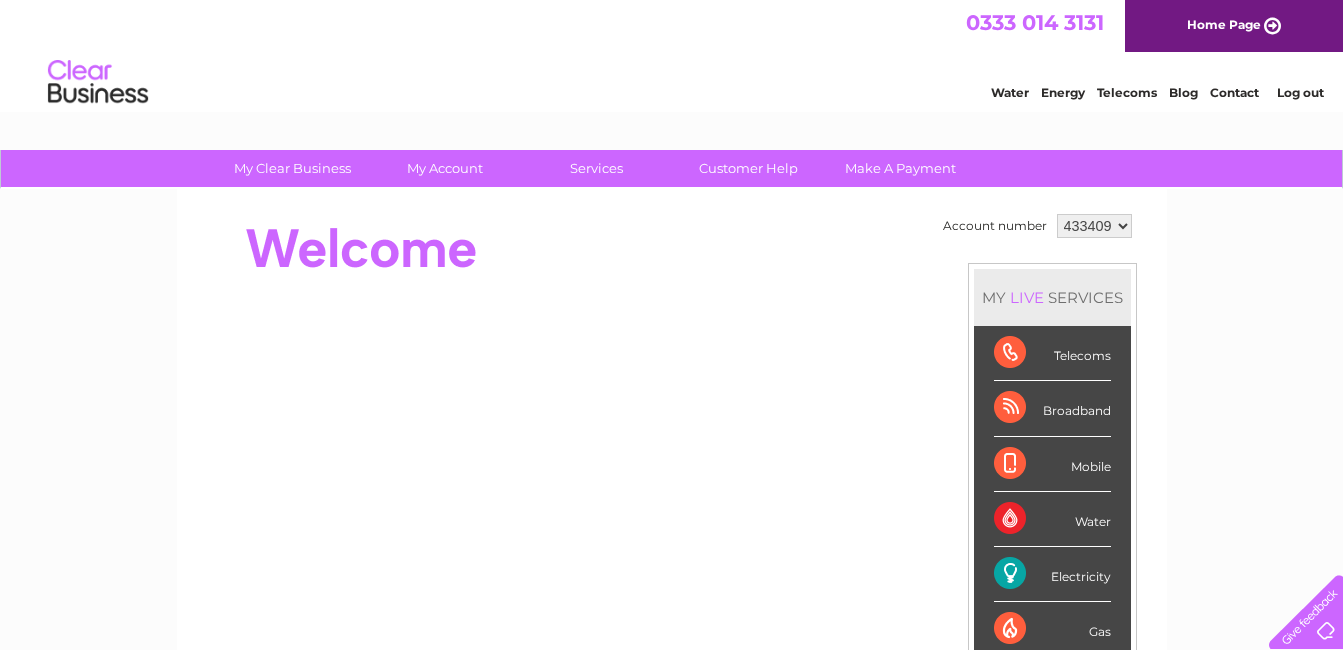 scroll, scrollTop: 0, scrollLeft: 0, axis: both 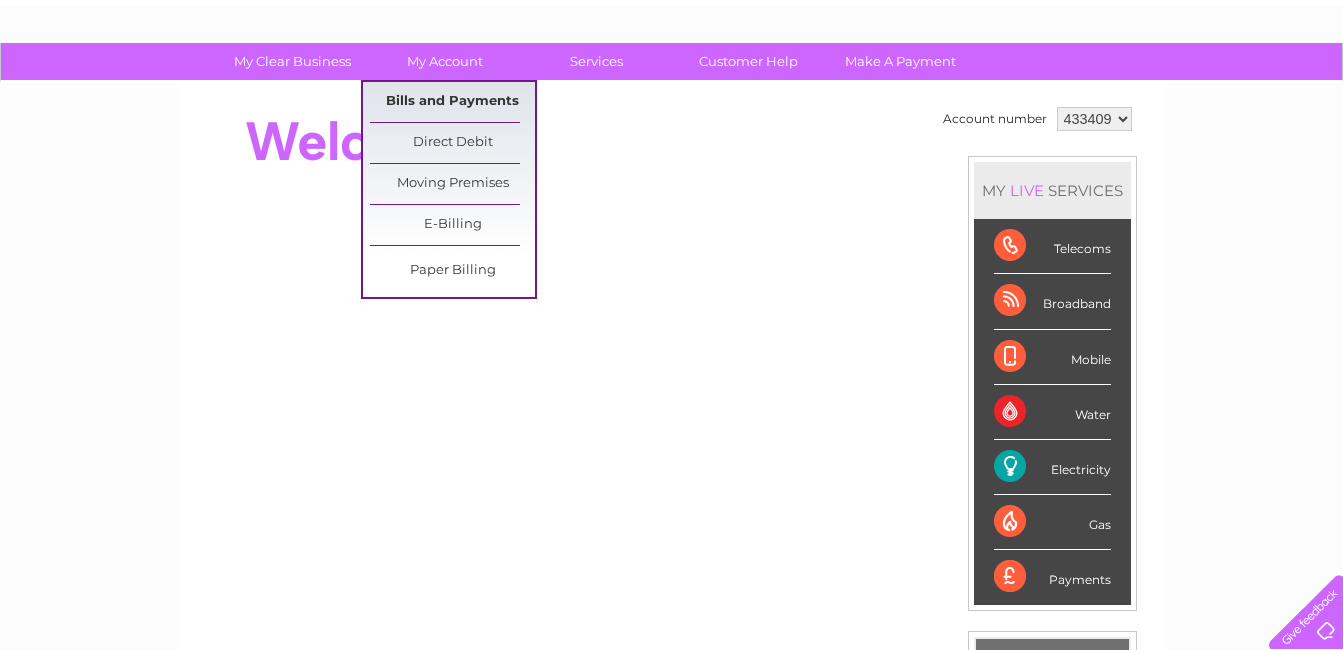 click on "Bills and Payments" at bounding box center [452, 102] 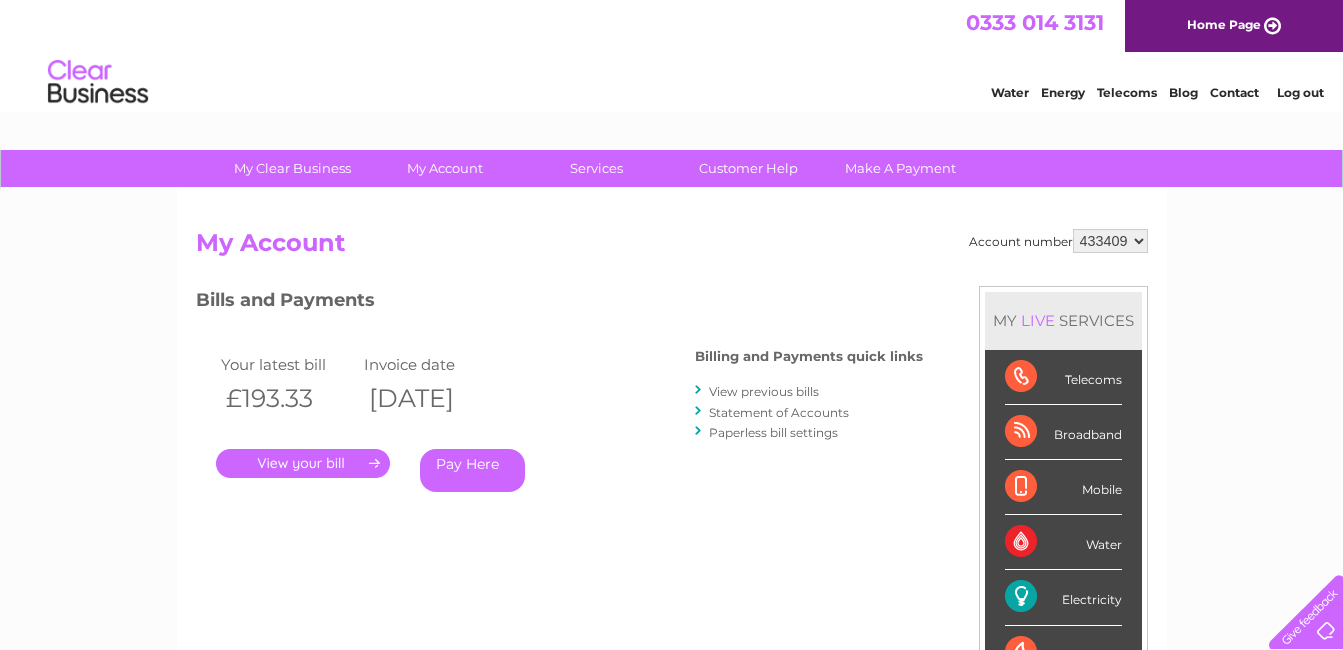 scroll, scrollTop: 0, scrollLeft: 0, axis: both 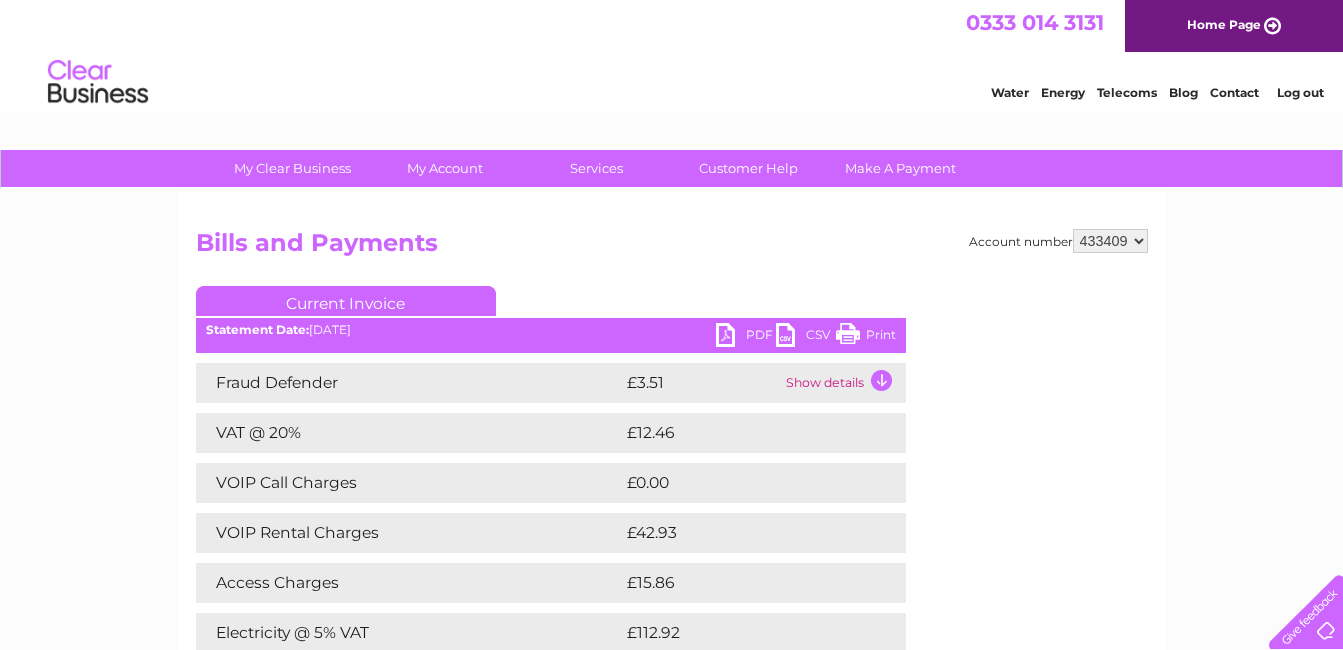 click on "PDF" at bounding box center (746, 337) 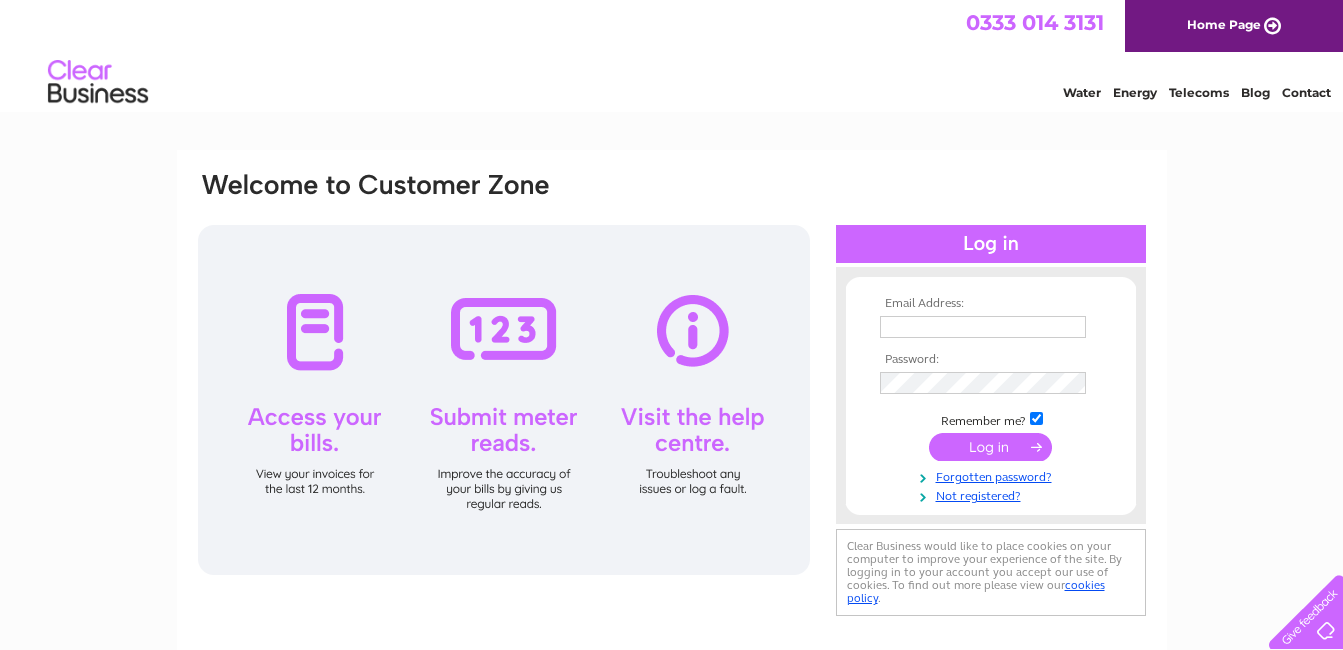 scroll, scrollTop: 0, scrollLeft: 0, axis: both 